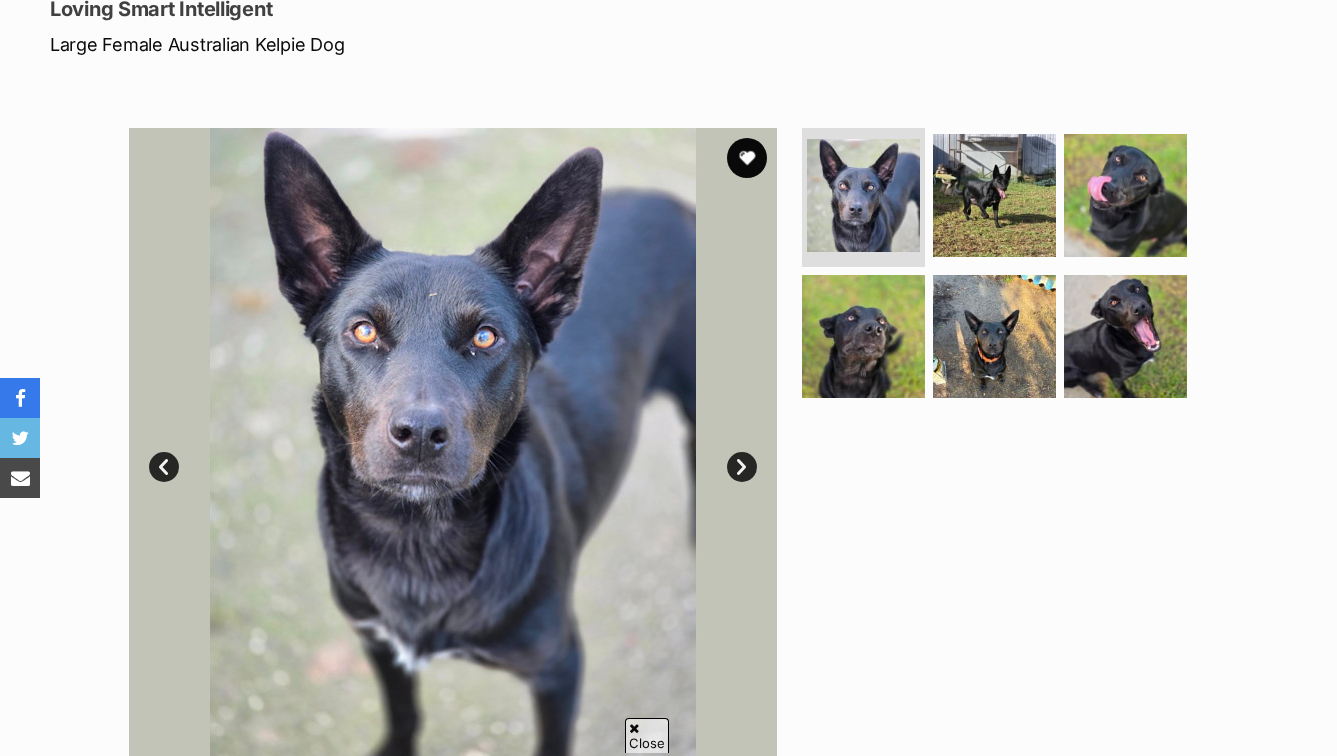 scroll, scrollTop: 591, scrollLeft: 0, axis: vertical 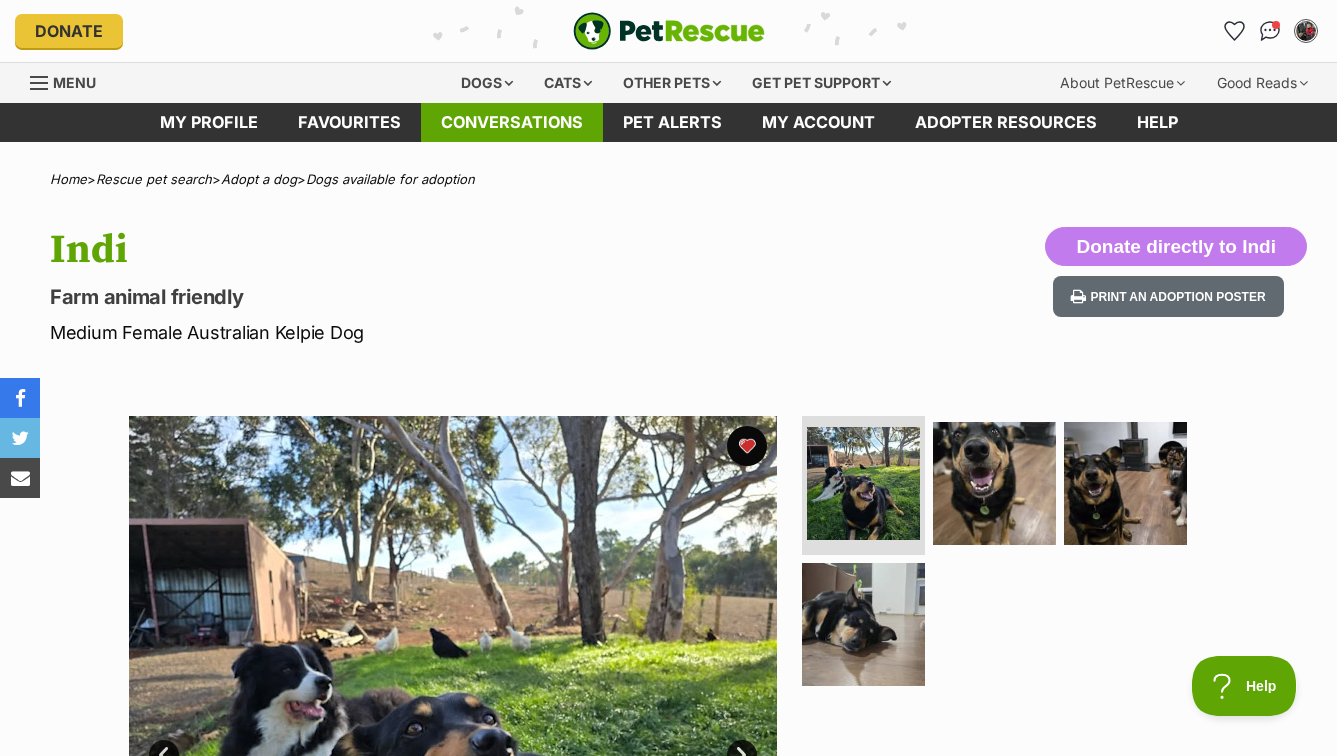 click on "Conversations" at bounding box center [512, 122] 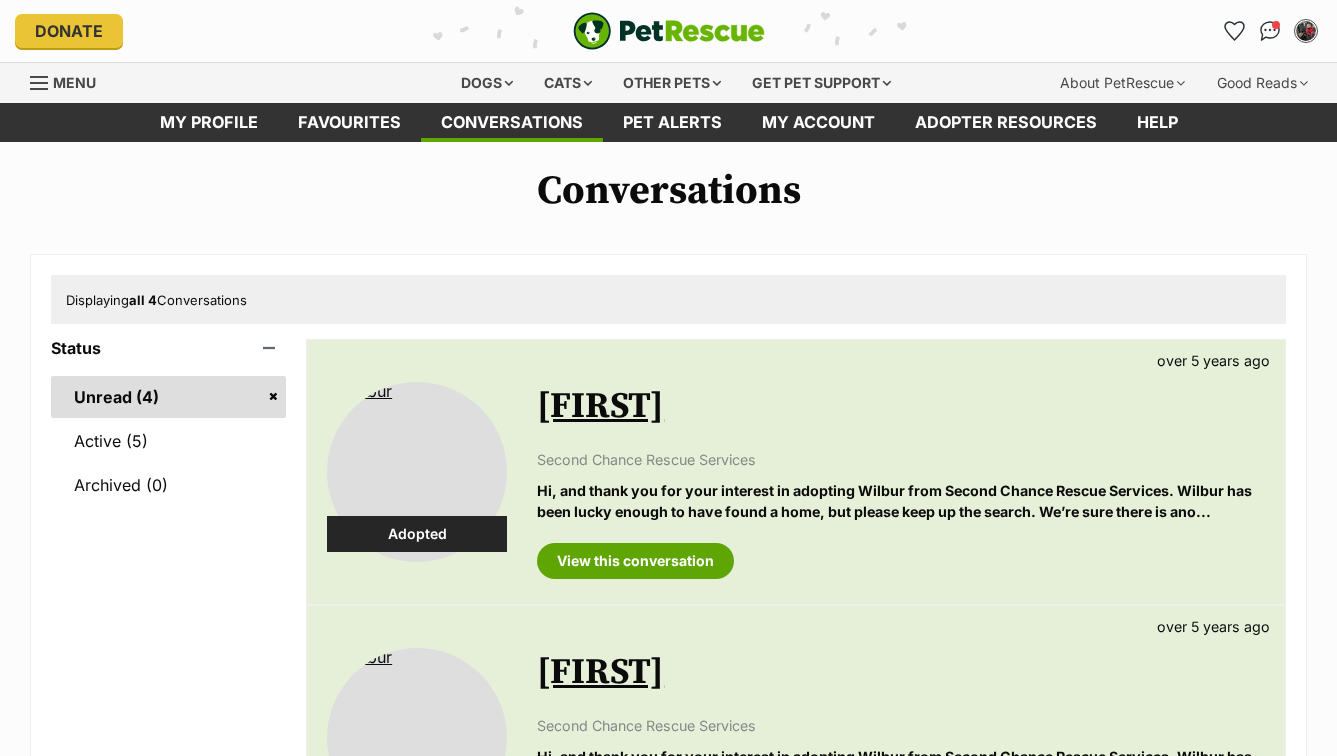 scroll, scrollTop: 0, scrollLeft: 0, axis: both 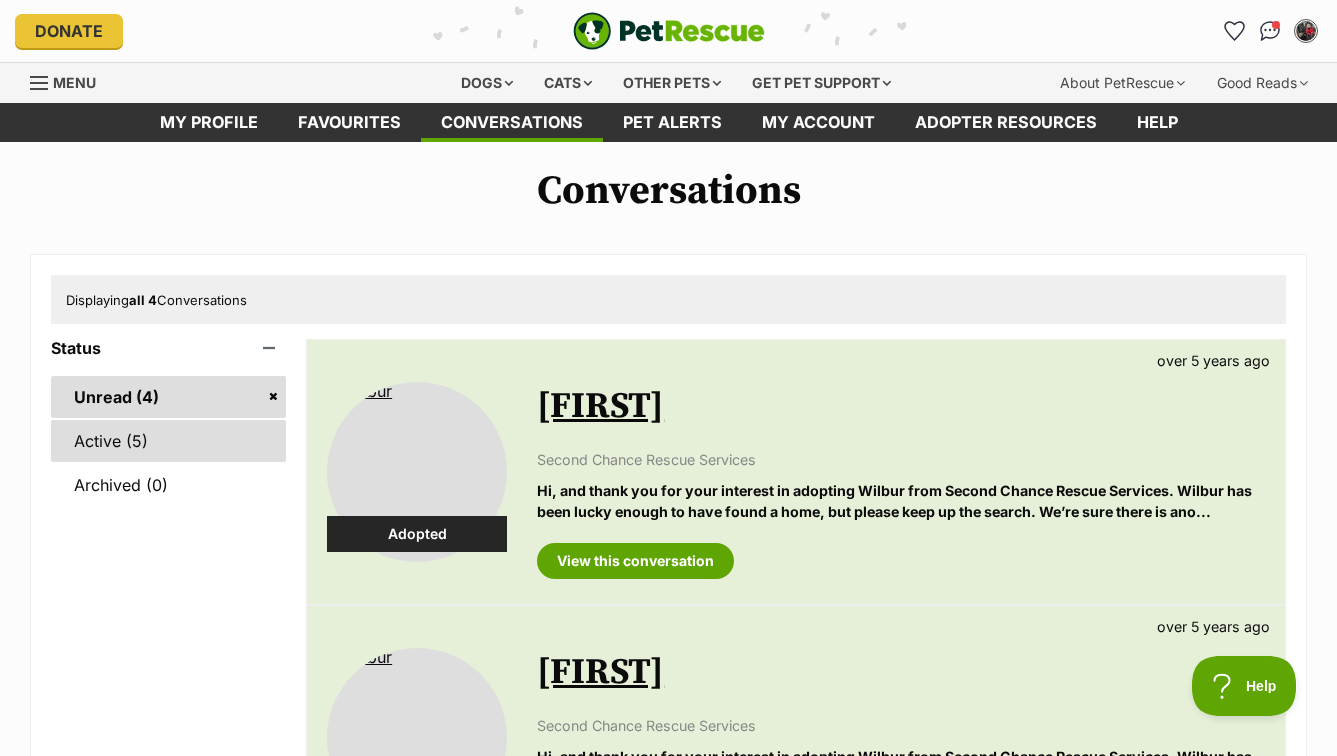 click on "Active (5)" at bounding box center [168, 441] 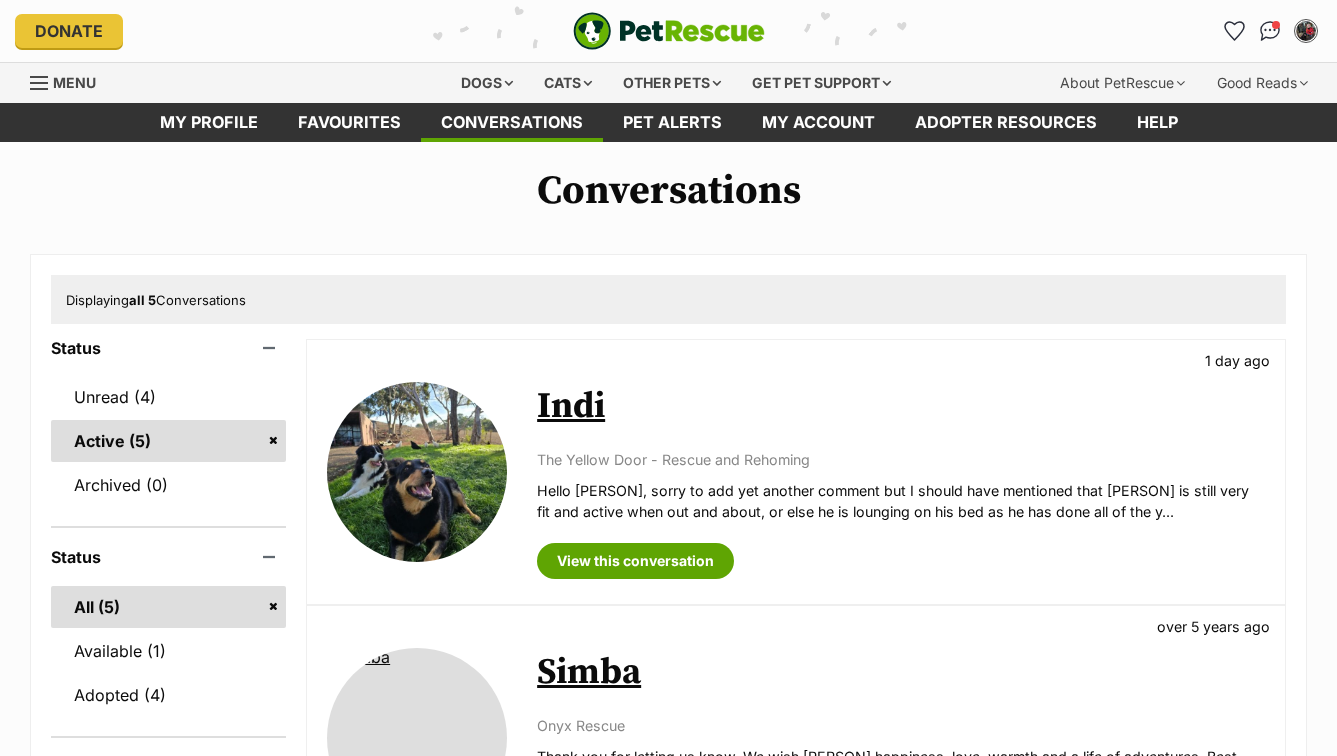 scroll, scrollTop: 0, scrollLeft: 0, axis: both 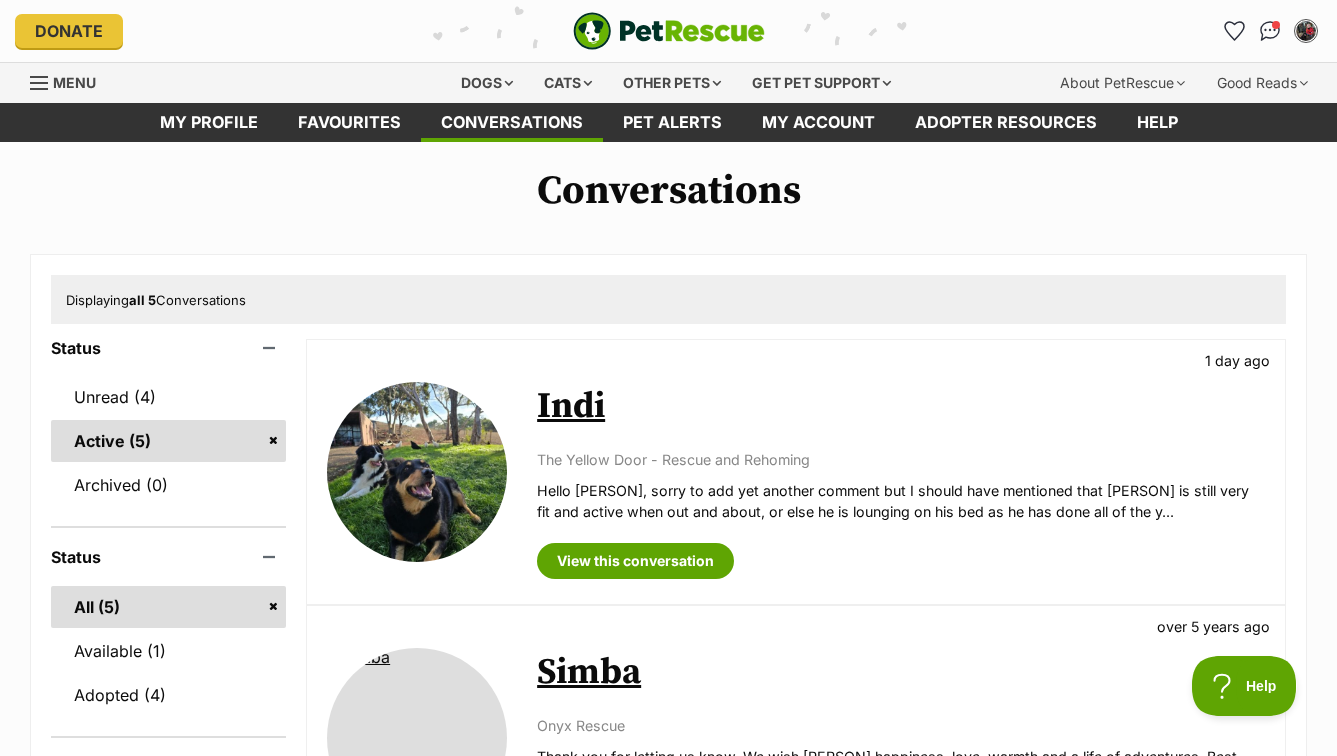 click at bounding box center (669, 31) 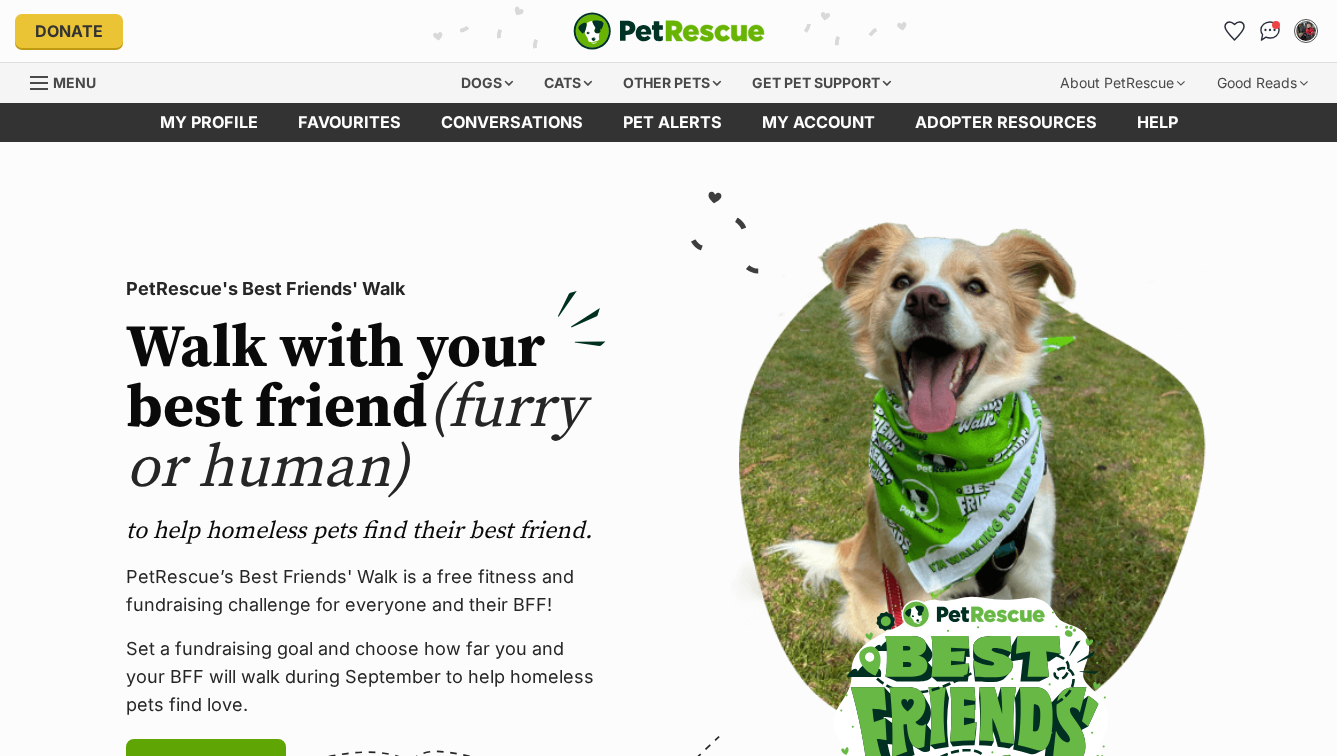 scroll, scrollTop: 0, scrollLeft: 0, axis: both 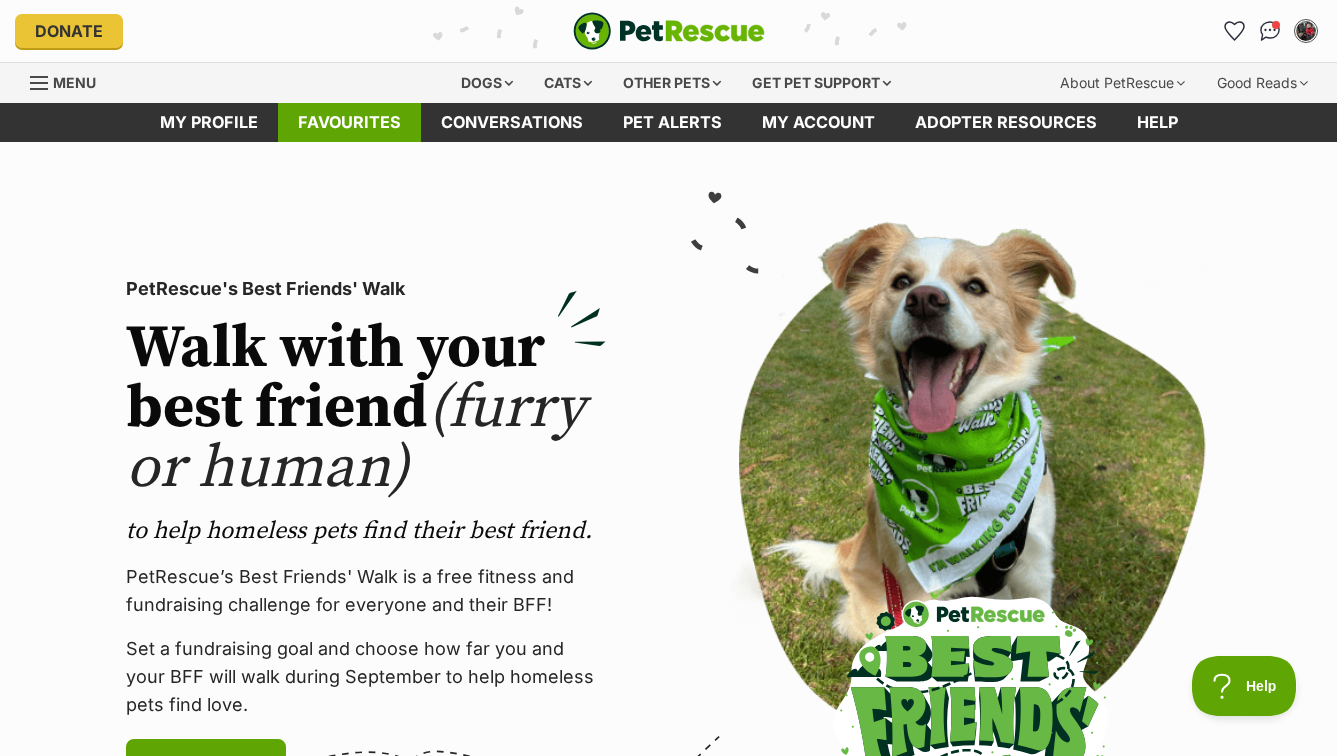 click on "Favourites" at bounding box center [349, 122] 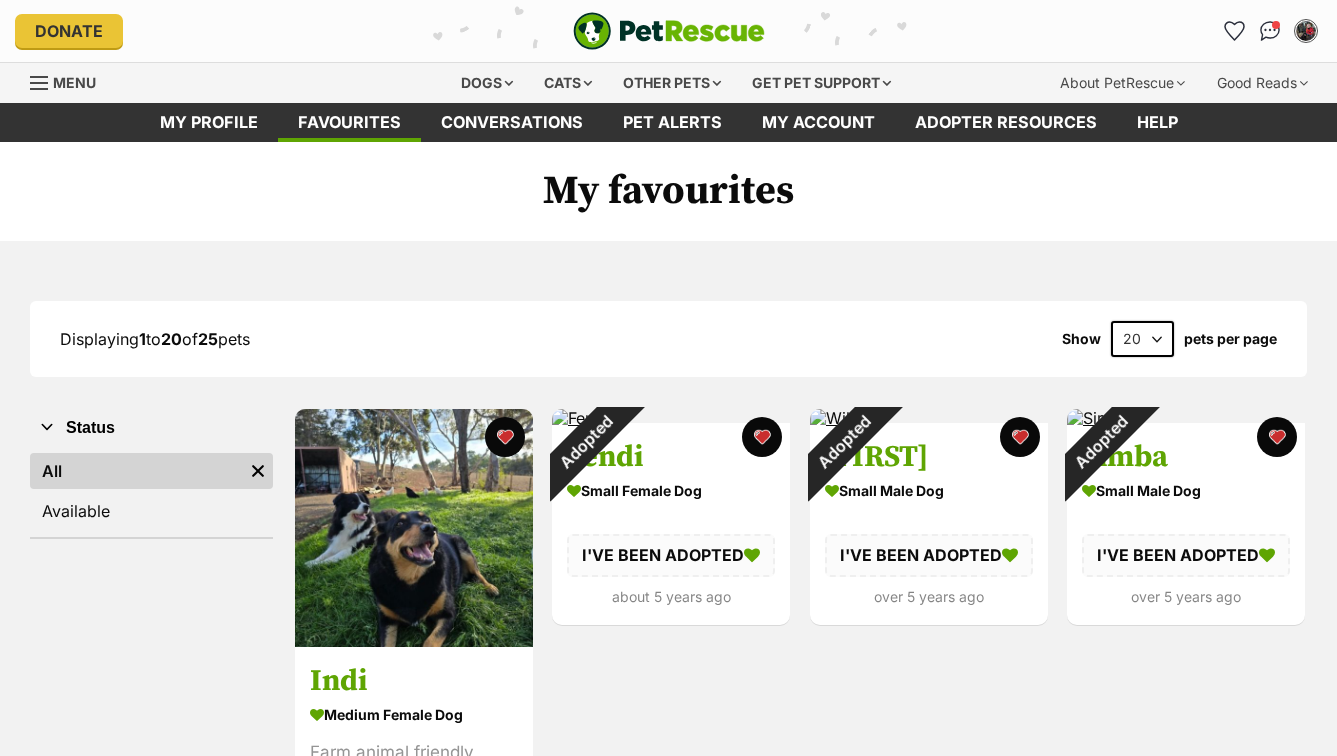 scroll, scrollTop: 0, scrollLeft: 0, axis: both 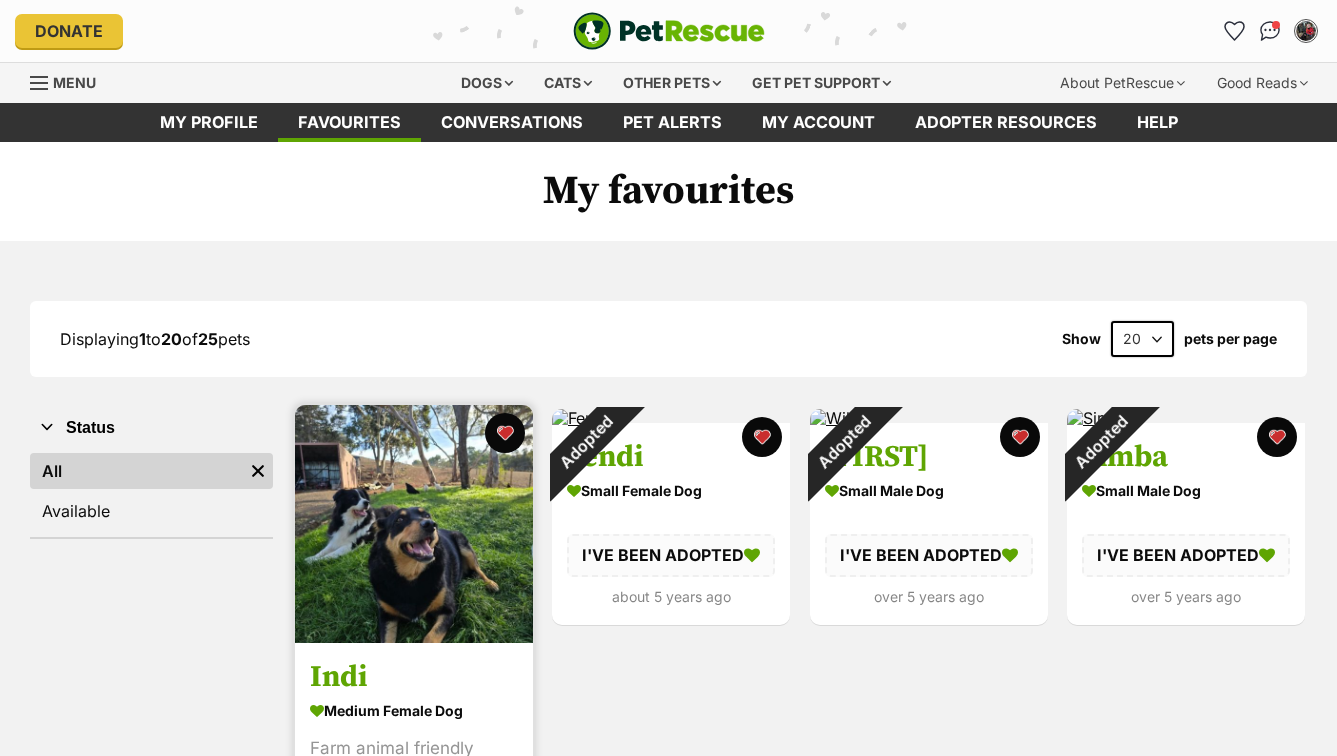 click at bounding box center (414, 524) 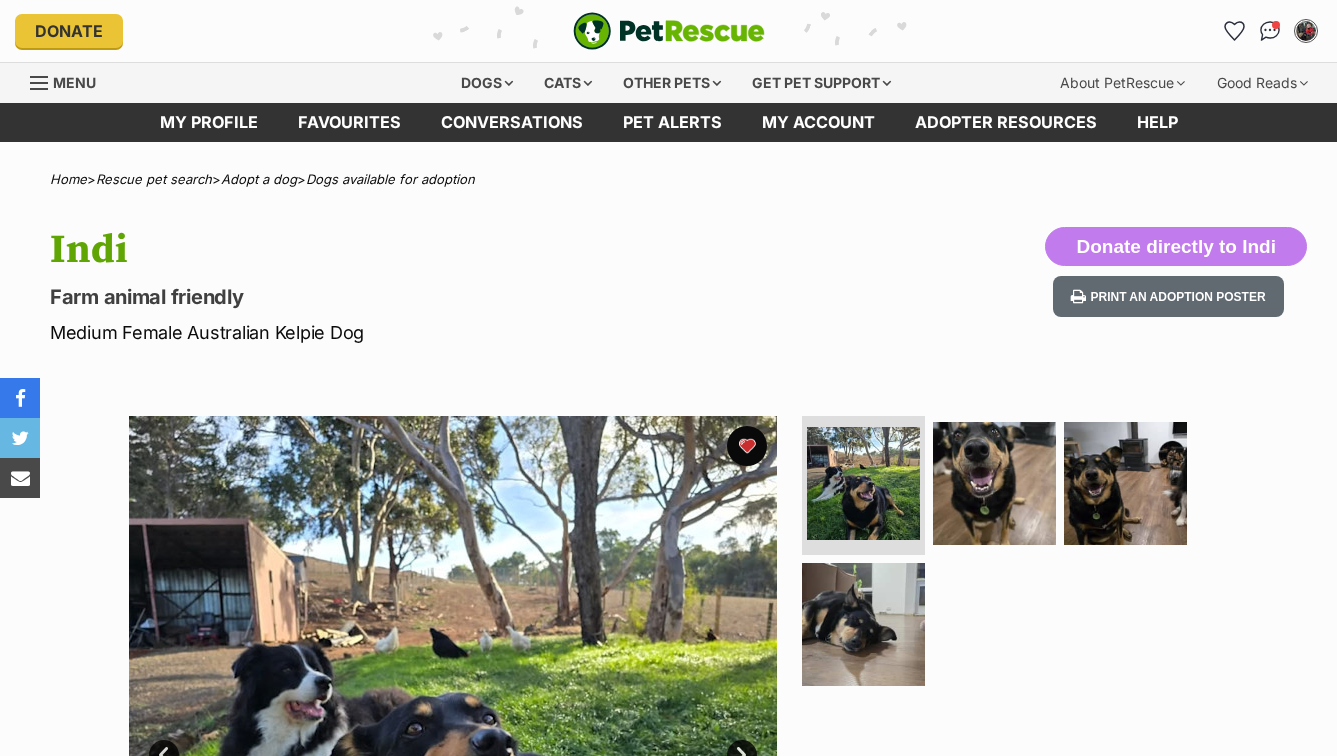 scroll, scrollTop: 0, scrollLeft: 0, axis: both 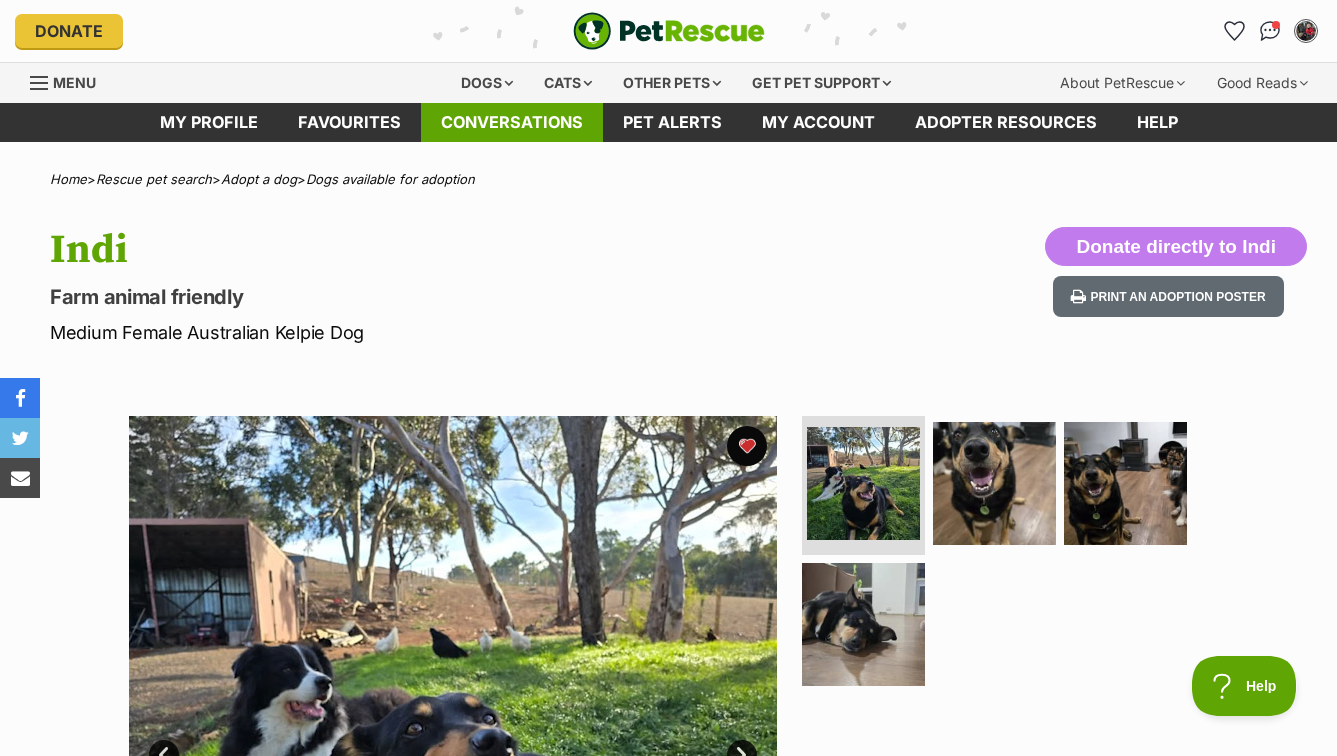 click on "Conversations" at bounding box center [512, 122] 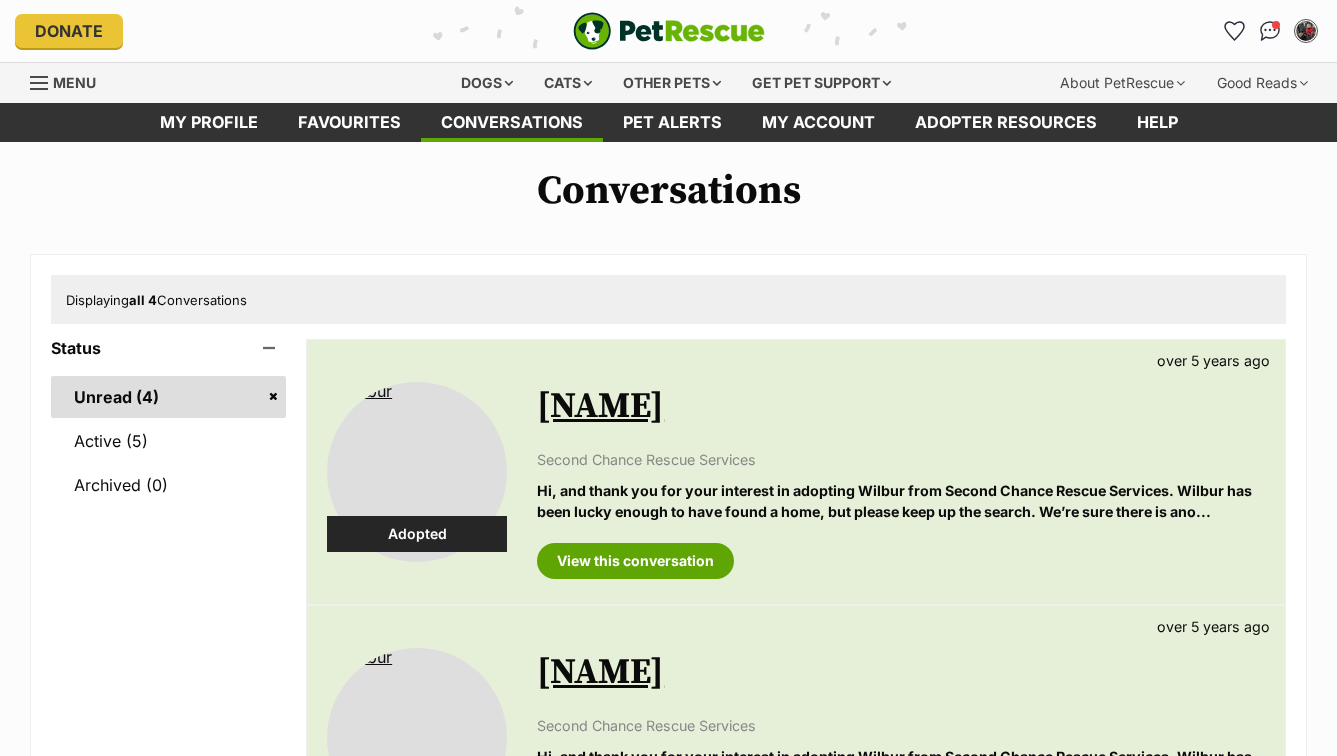 scroll, scrollTop: 0, scrollLeft: 0, axis: both 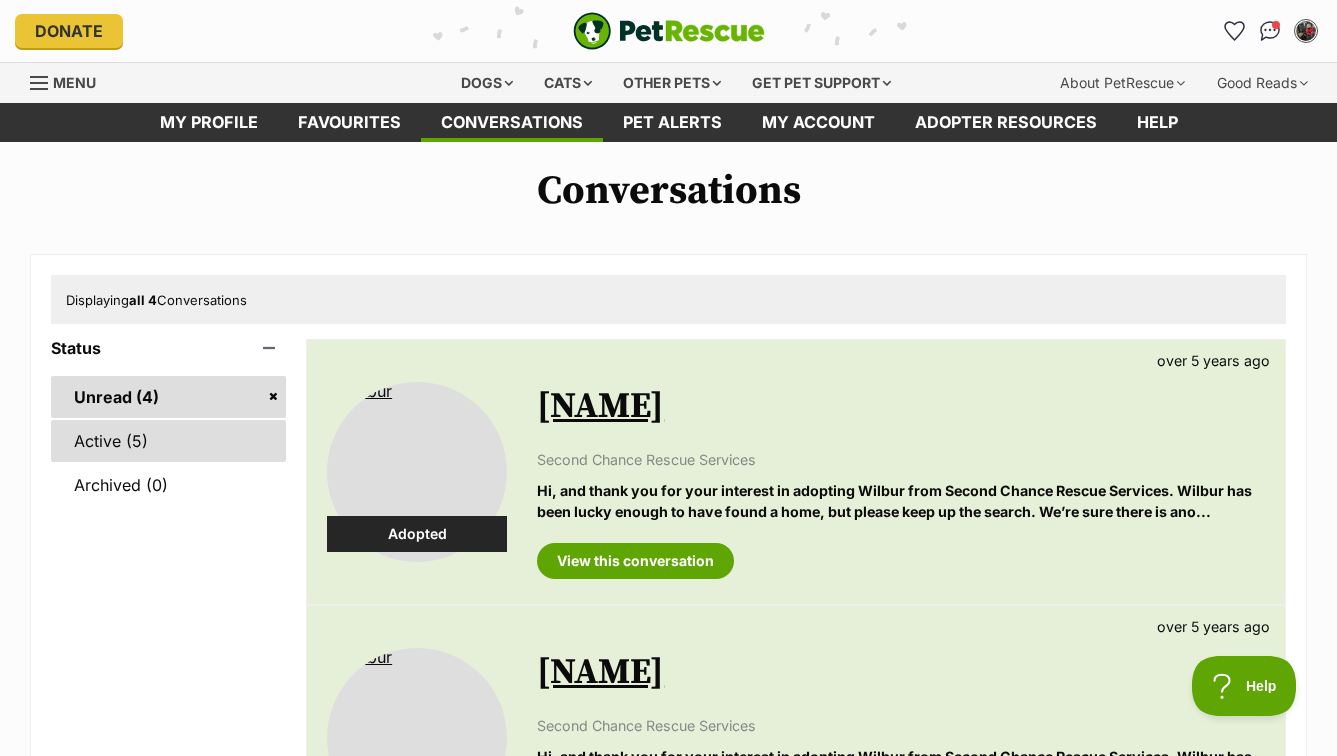 click on "Active (5)" at bounding box center (168, 441) 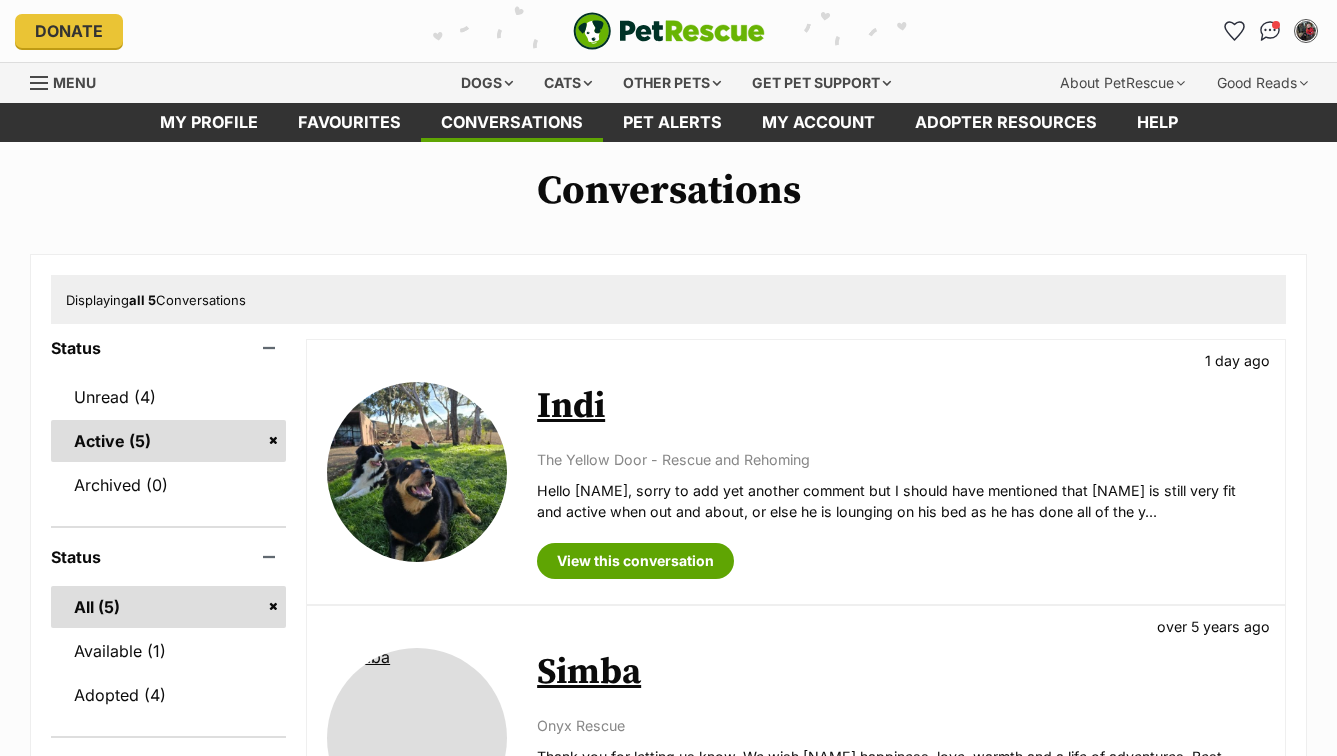 scroll, scrollTop: 0, scrollLeft: 0, axis: both 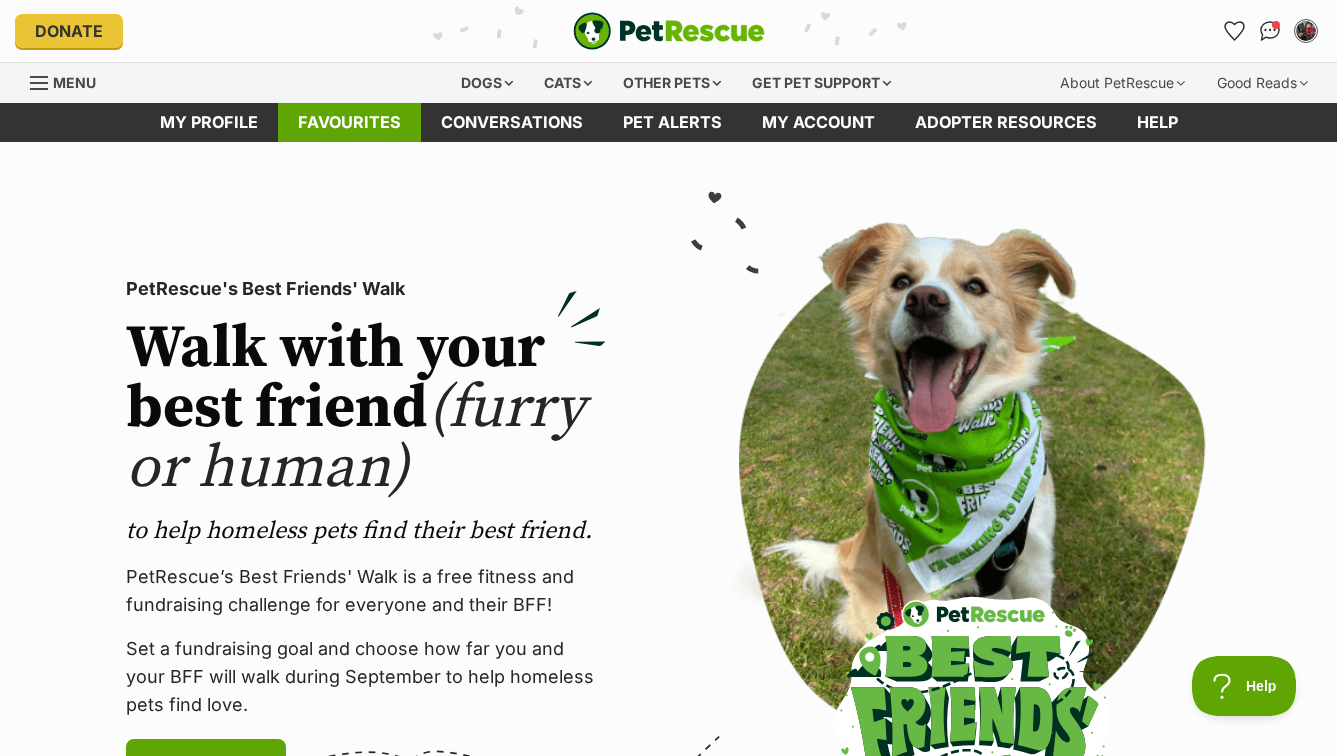 click on "Favourites" at bounding box center (349, 122) 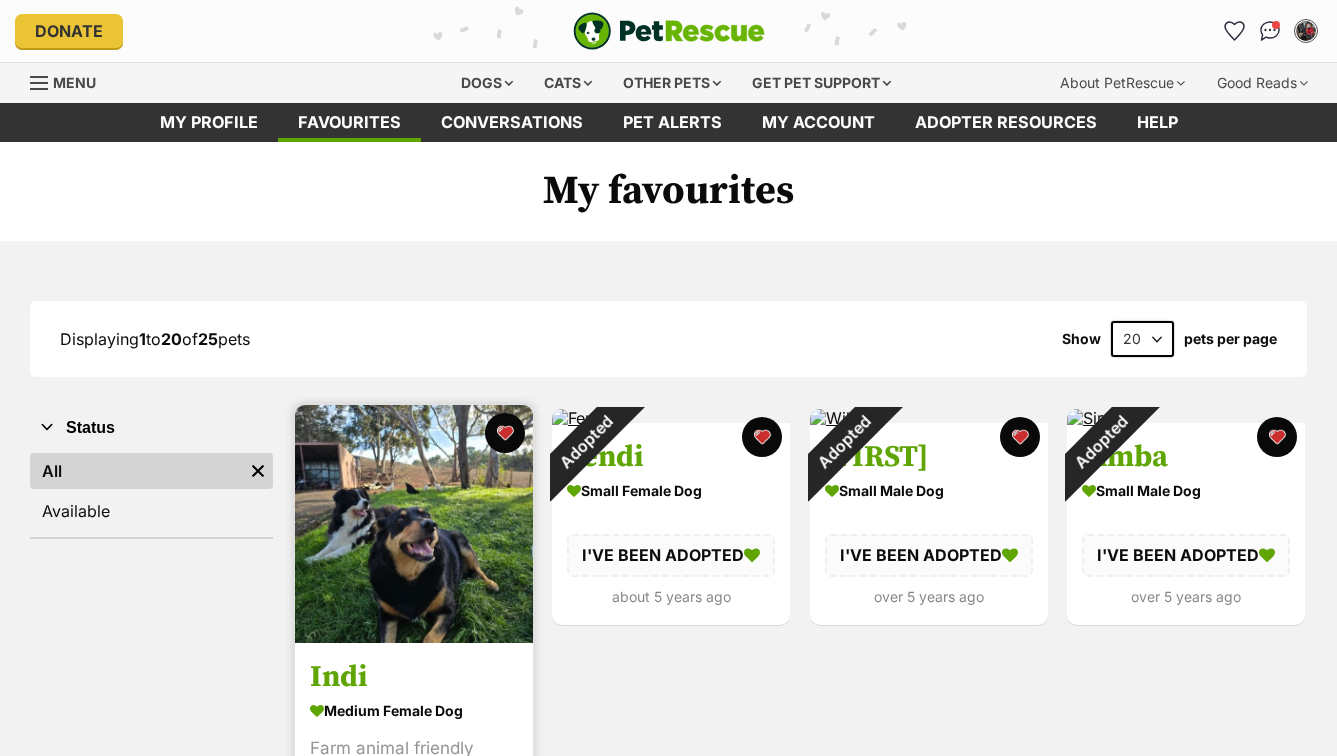 scroll, scrollTop: 0, scrollLeft: 0, axis: both 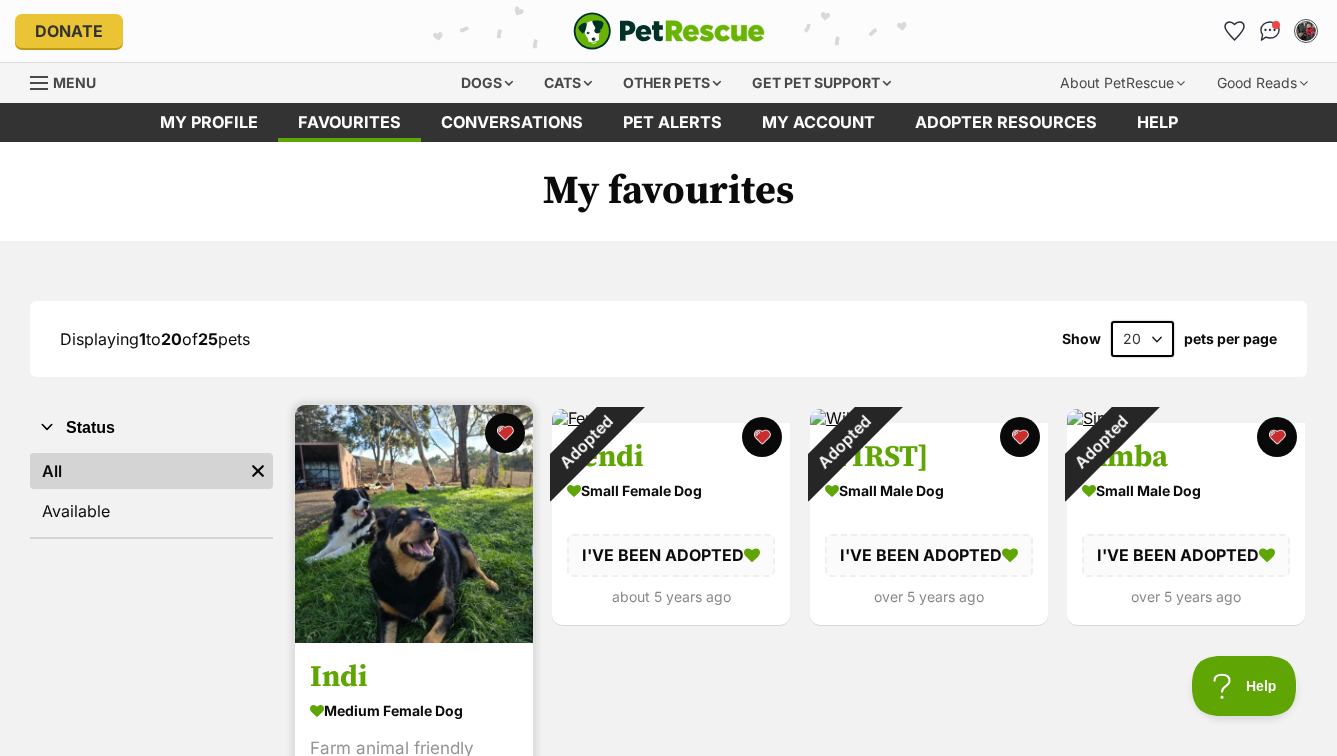 click at bounding box center [414, 524] 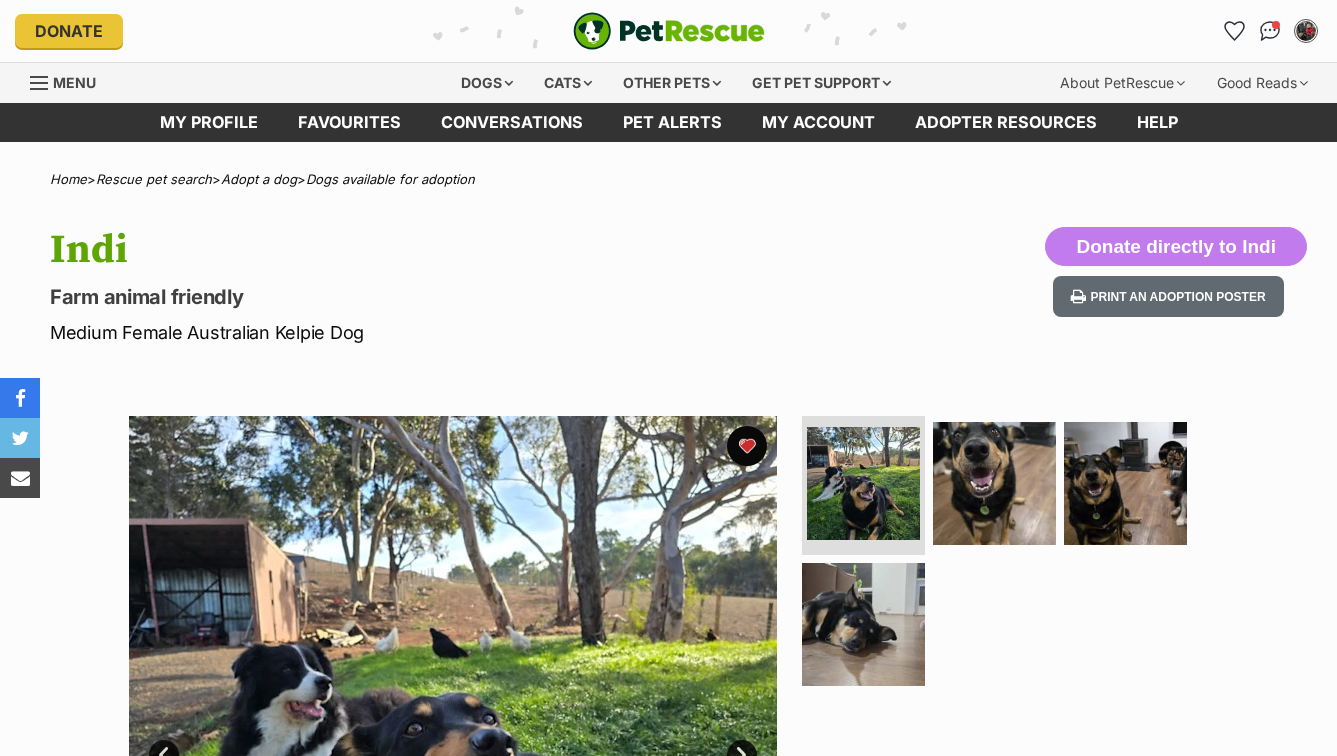 scroll, scrollTop: 0, scrollLeft: 0, axis: both 